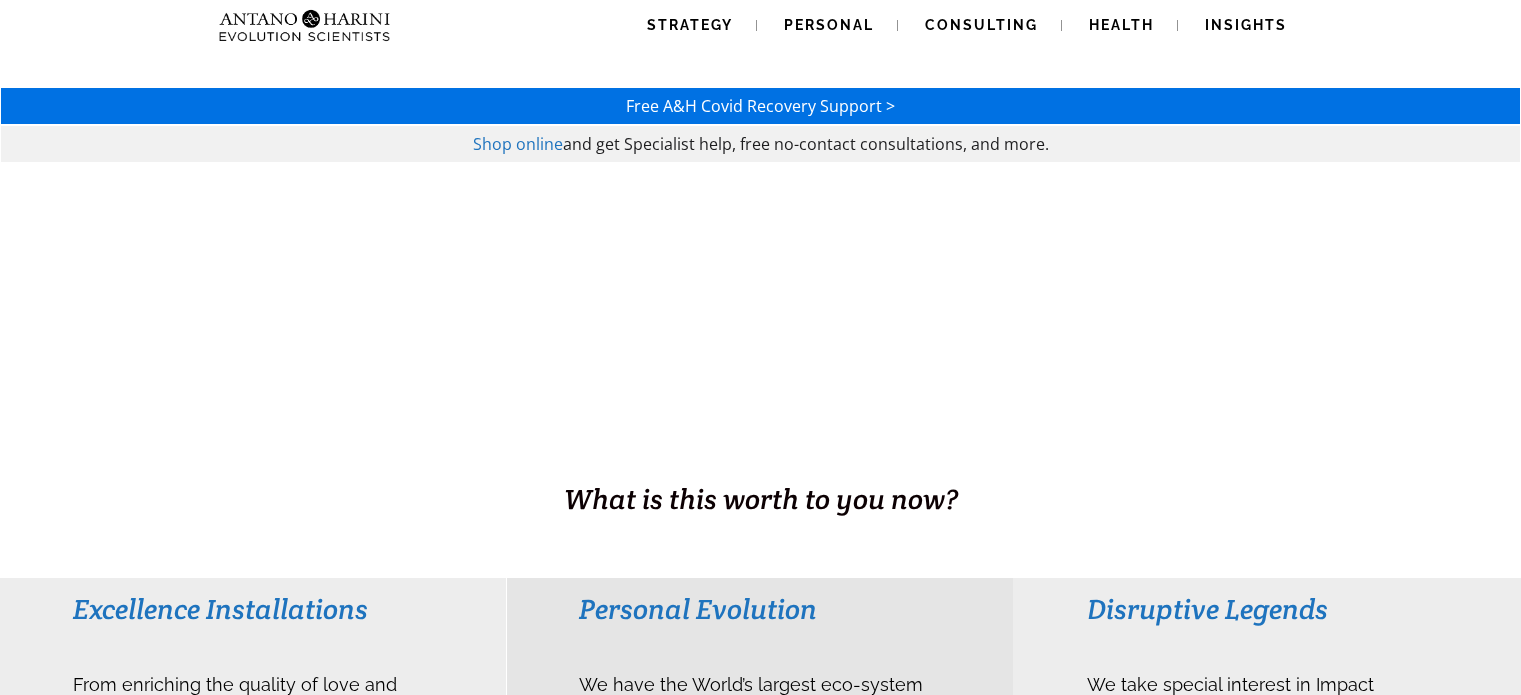 scroll, scrollTop: 0, scrollLeft: 0, axis: both 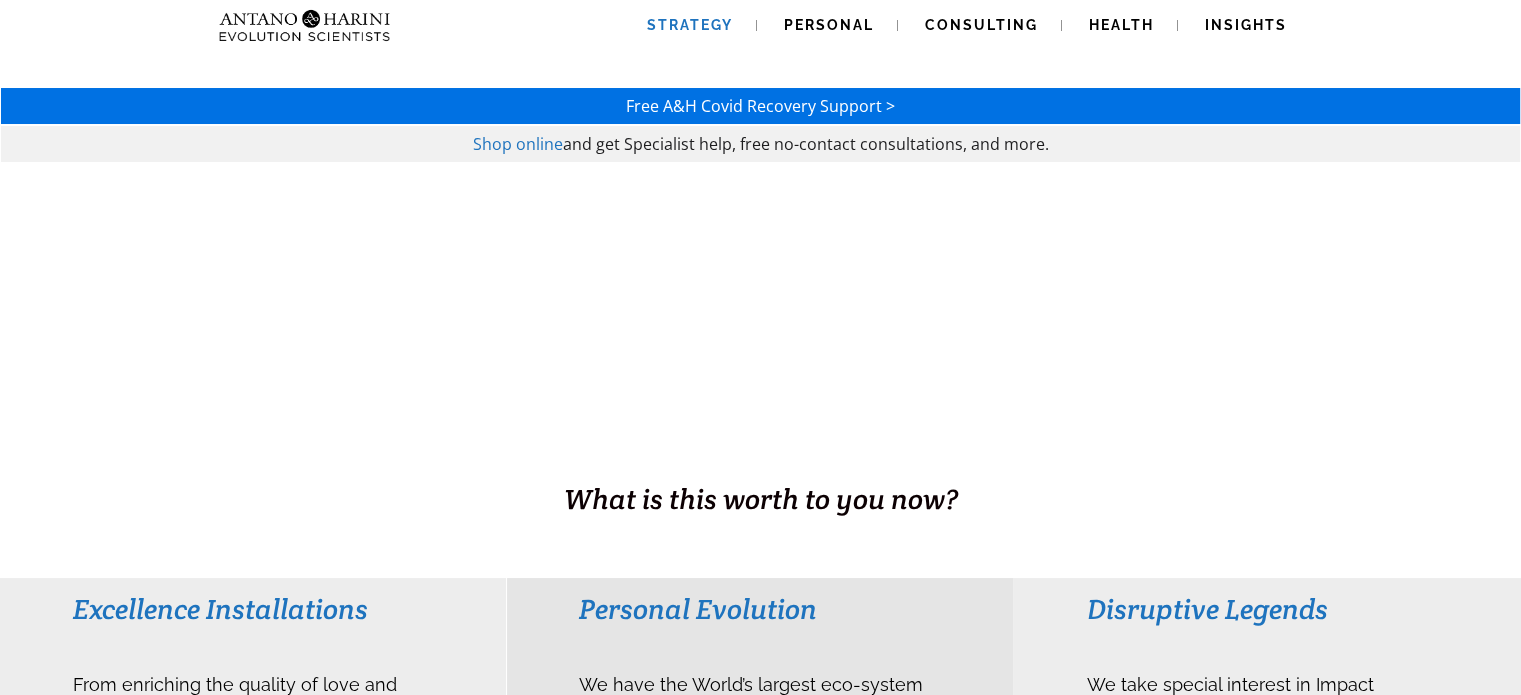 click on "Strategy" at bounding box center (690, 25) 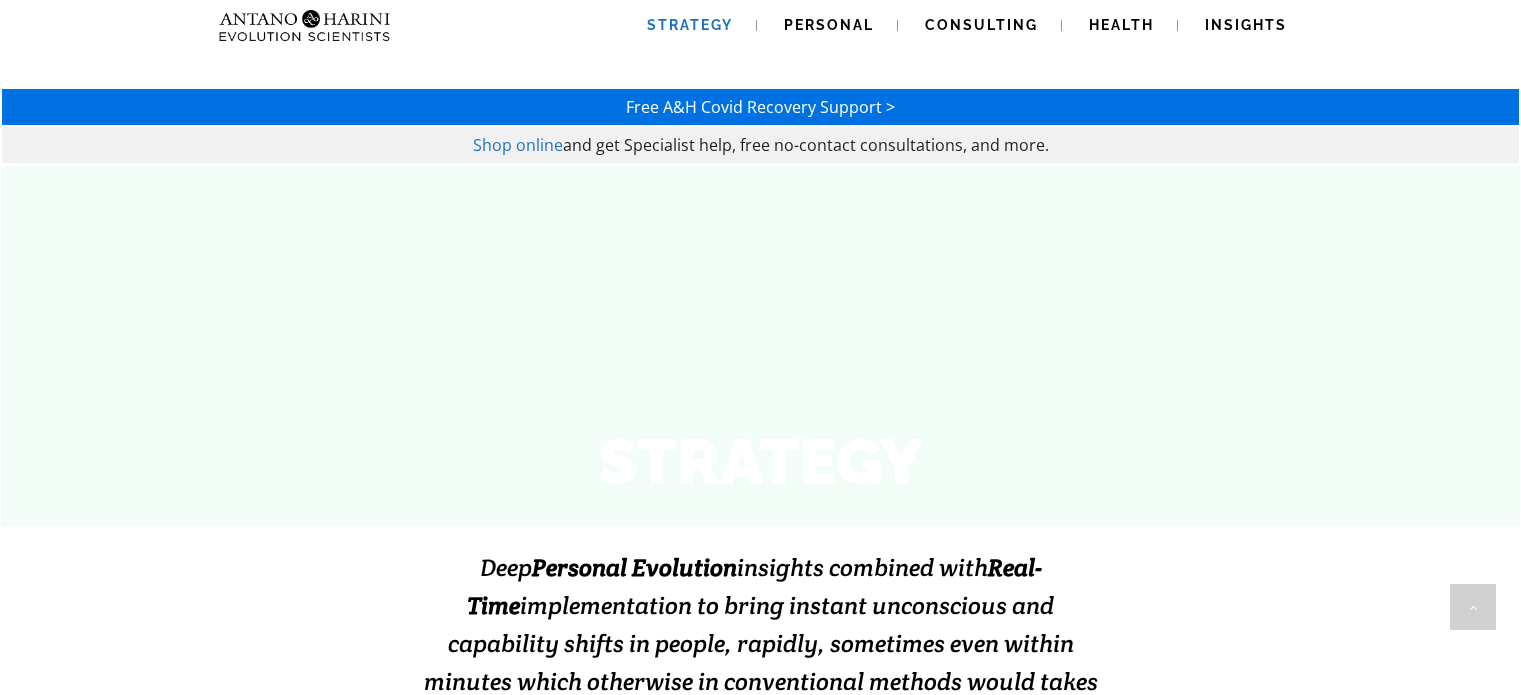 scroll, scrollTop: 1609, scrollLeft: 0, axis: vertical 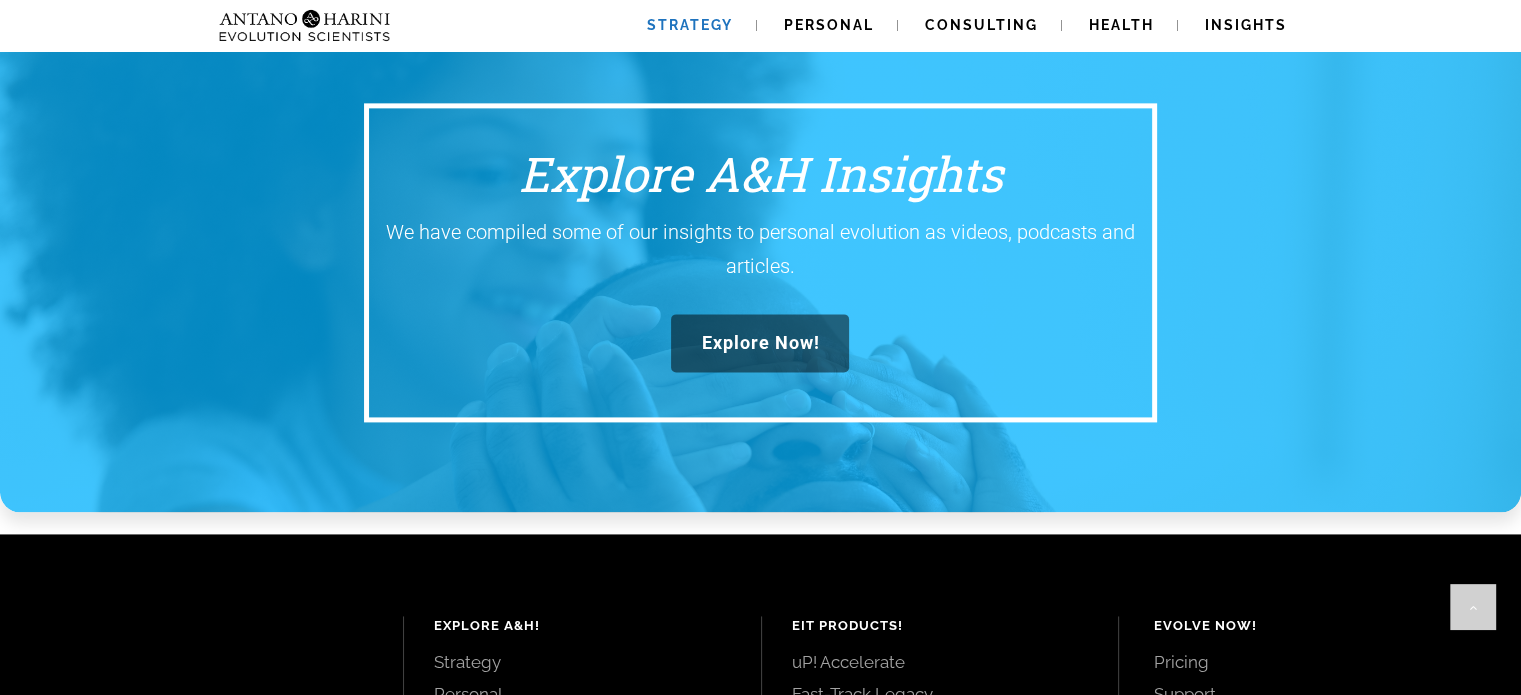 click on "Explore Now!" at bounding box center (760, 343) 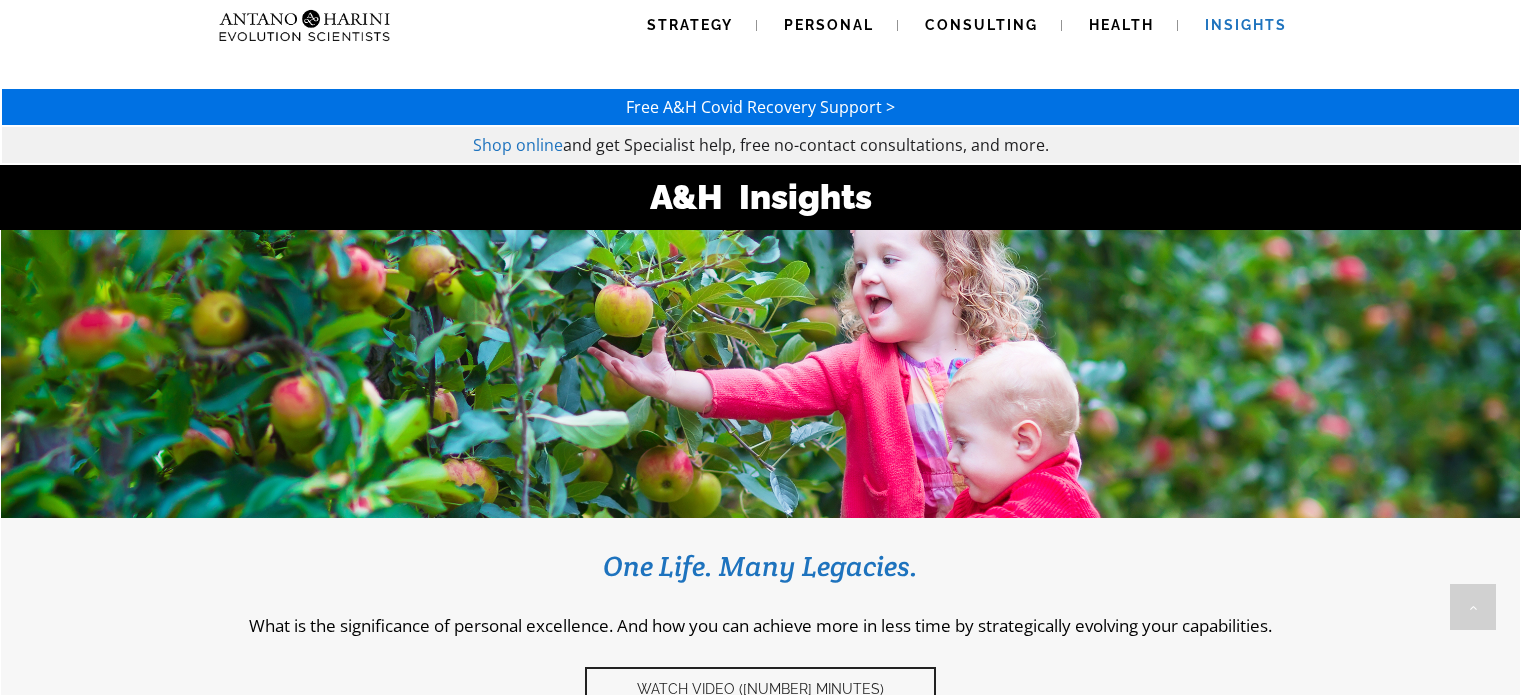 scroll, scrollTop: 840, scrollLeft: 0, axis: vertical 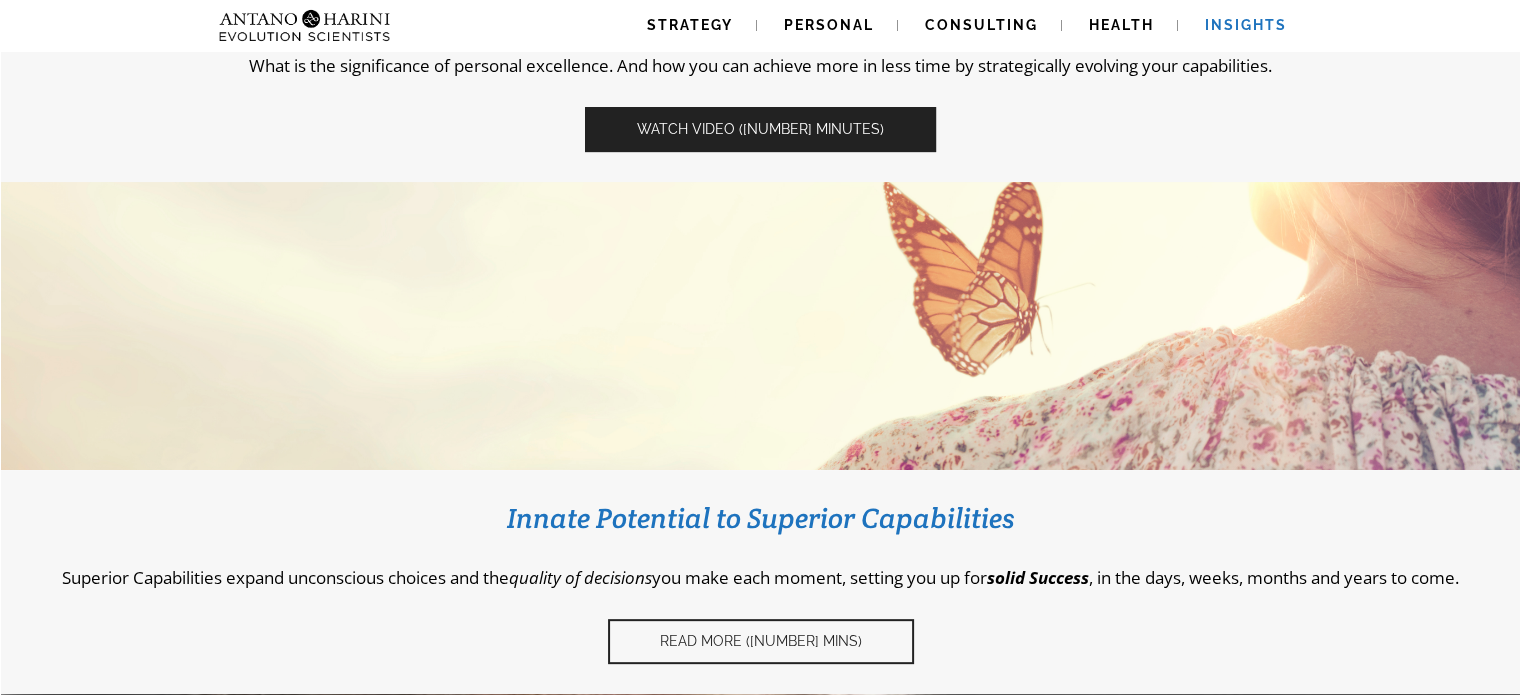 click on "Watch video (35 Minutes)" at bounding box center (760, 129) 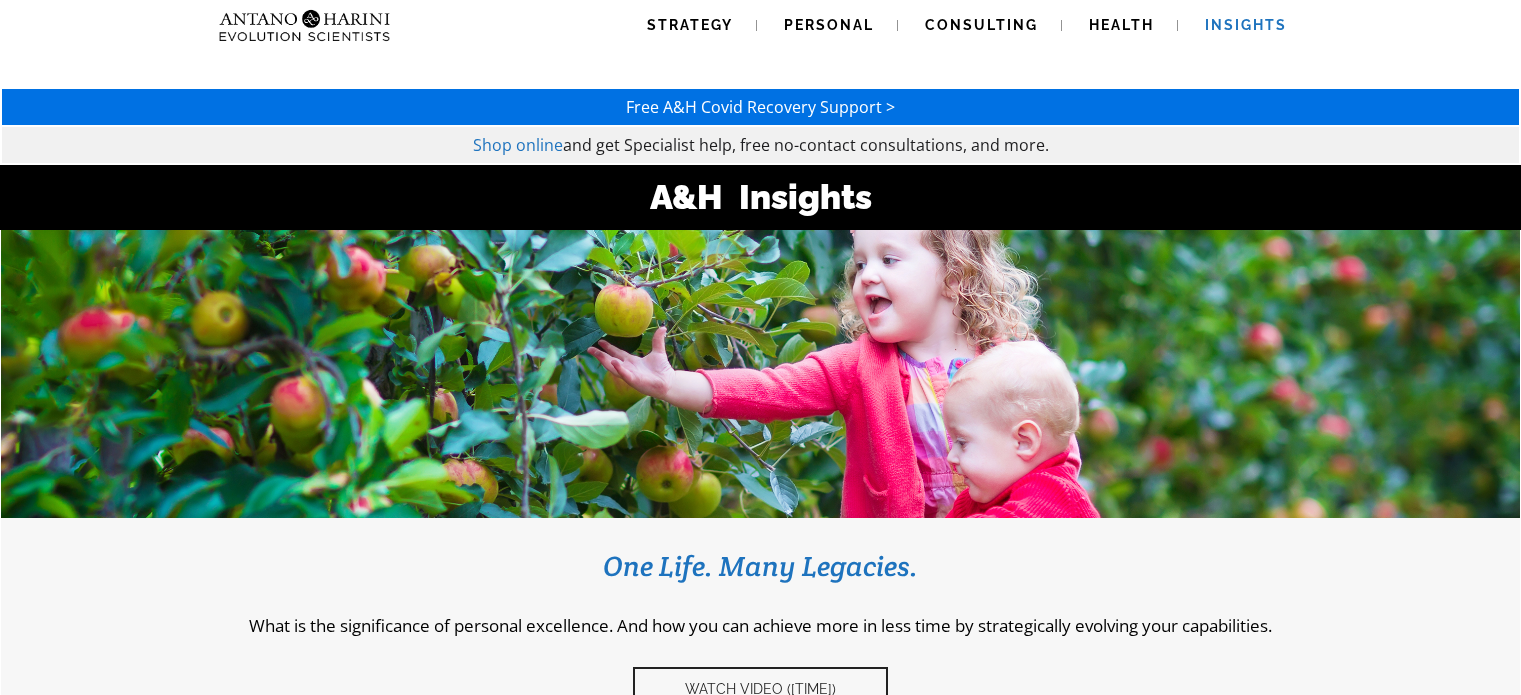 scroll, scrollTop: 560, scrollLeft: 0, axis: vertical 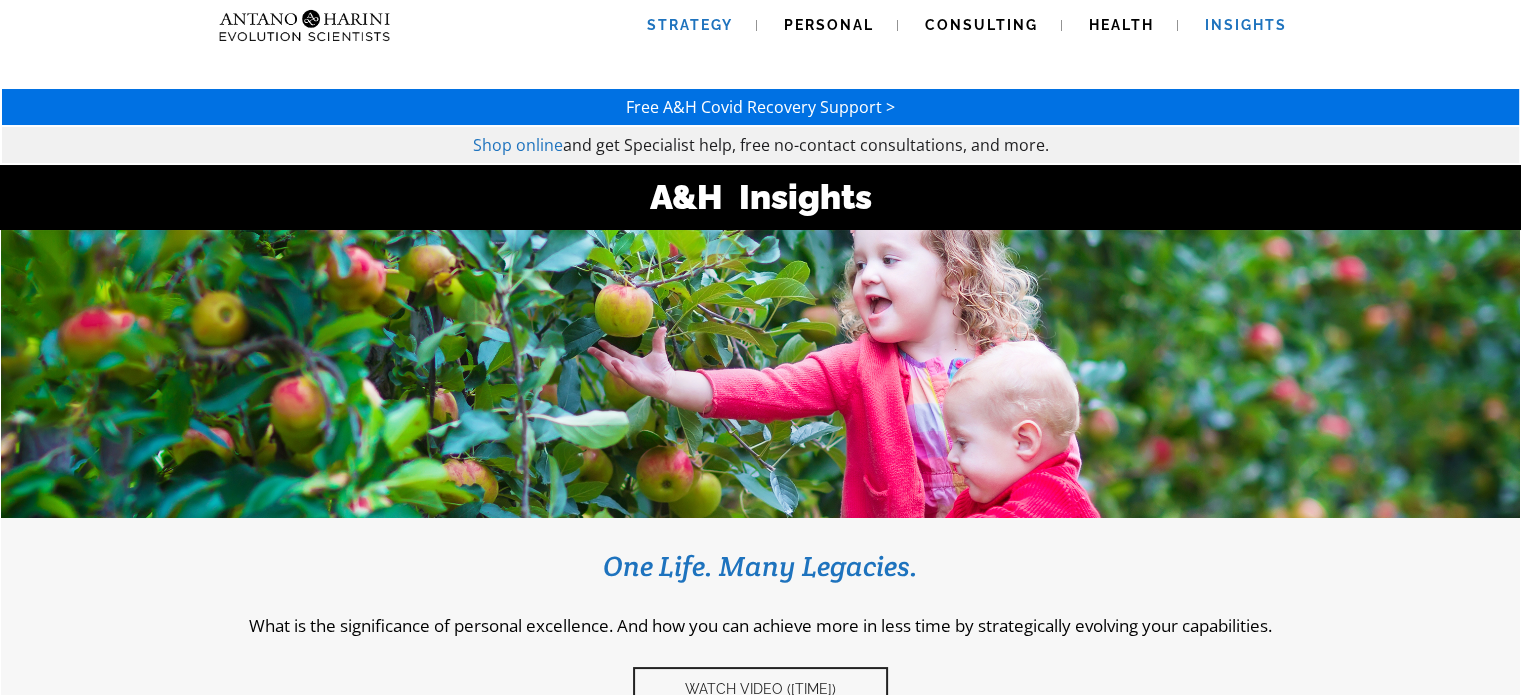 click on "Strategy" at bounding box center [690, 25] 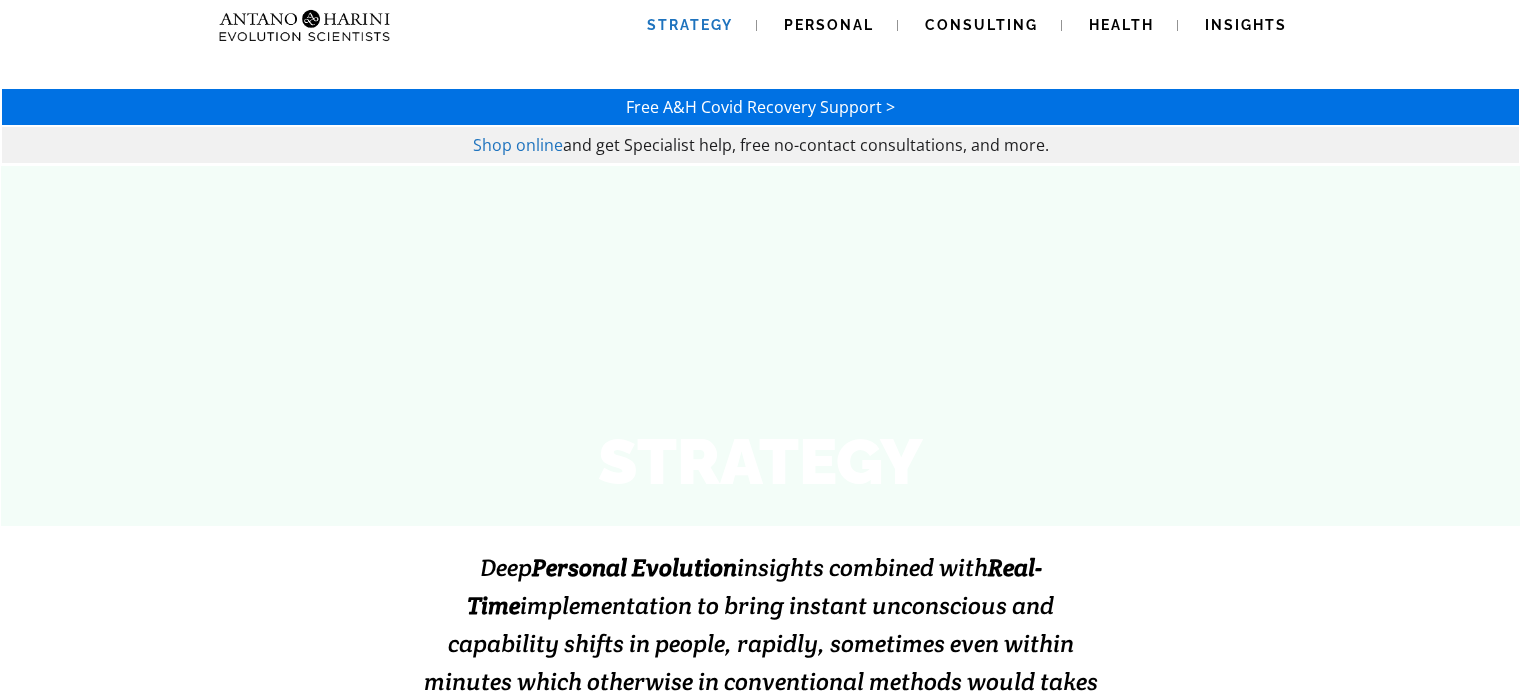 scroll, scrollTop: 0, scrollLeft: 0, axis: both 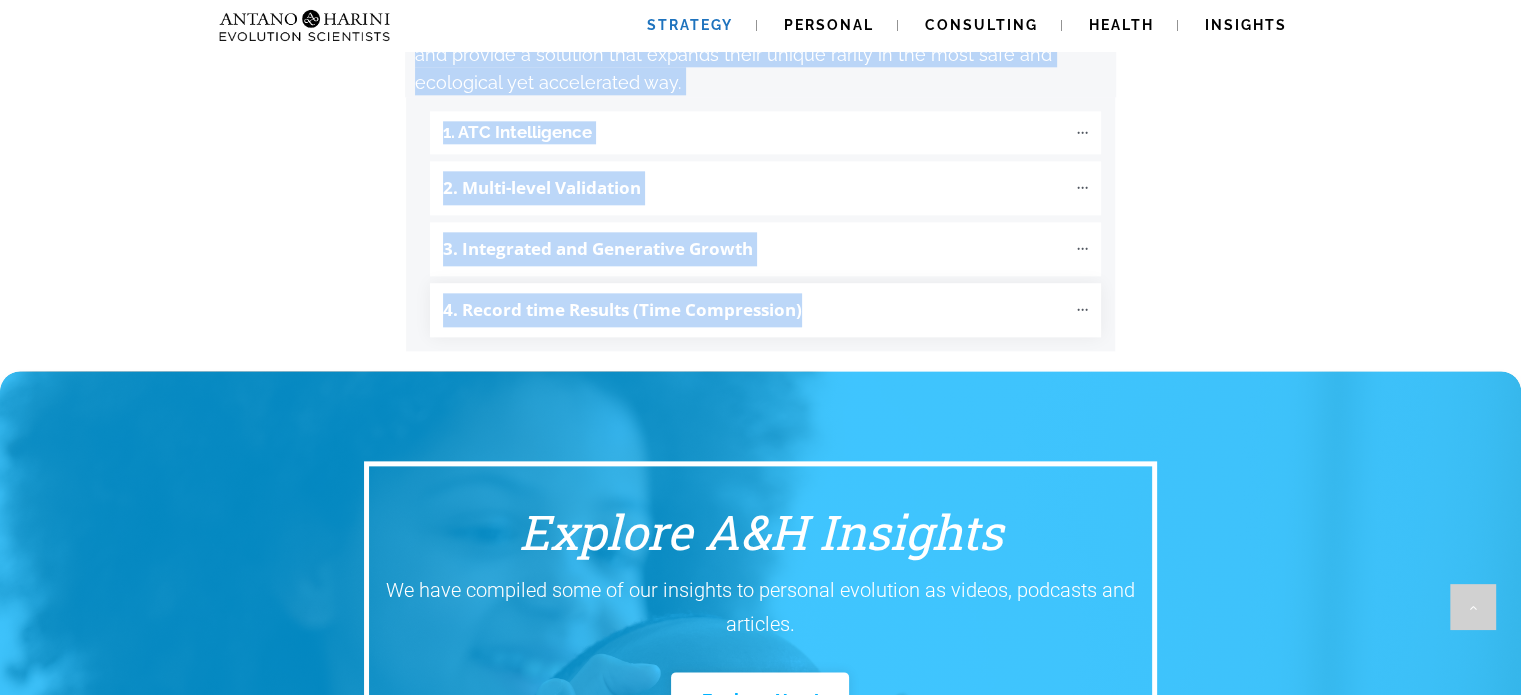 drag, startPoint x: 450, startPoint y: 199, endPoint x: 1057, endPoint y: 230, distance: 607.7911 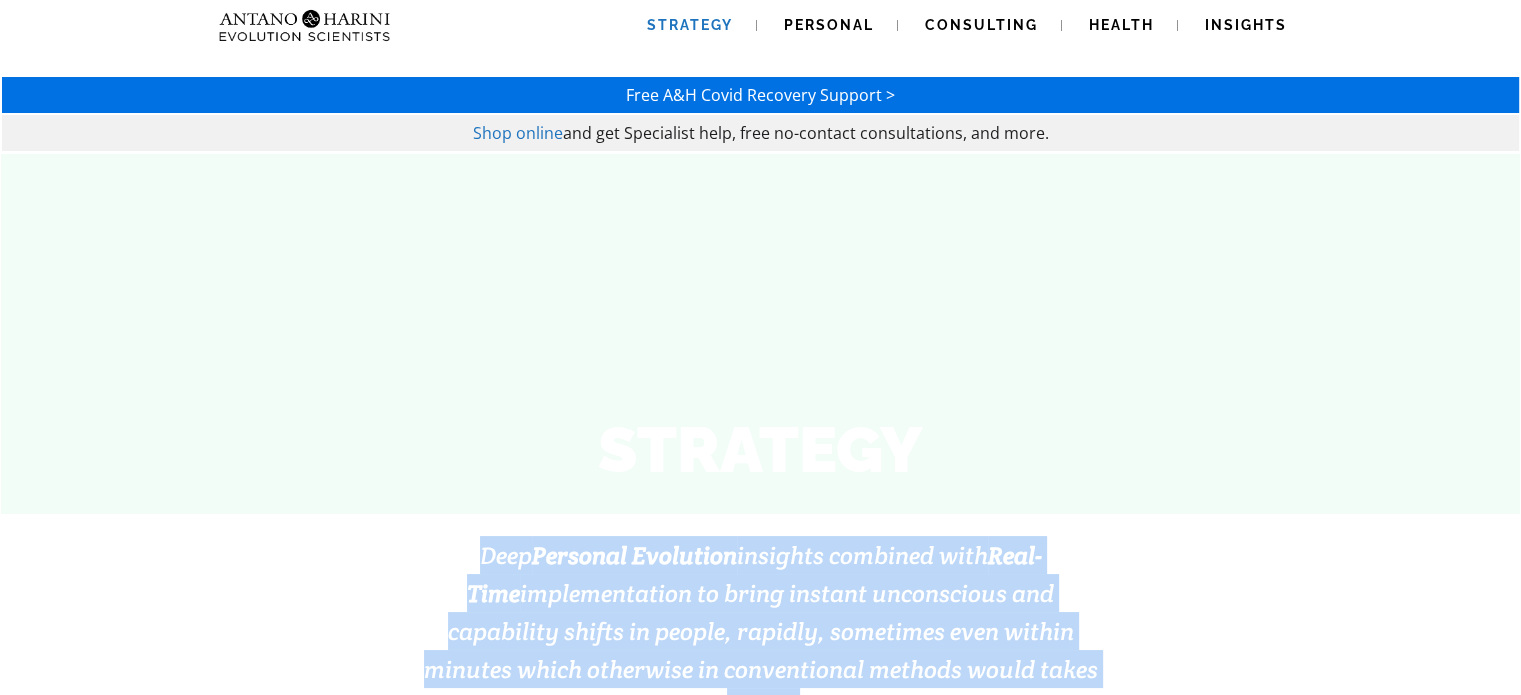 scroll, scrollTop: 0, scrollLeft: 0, axis: both 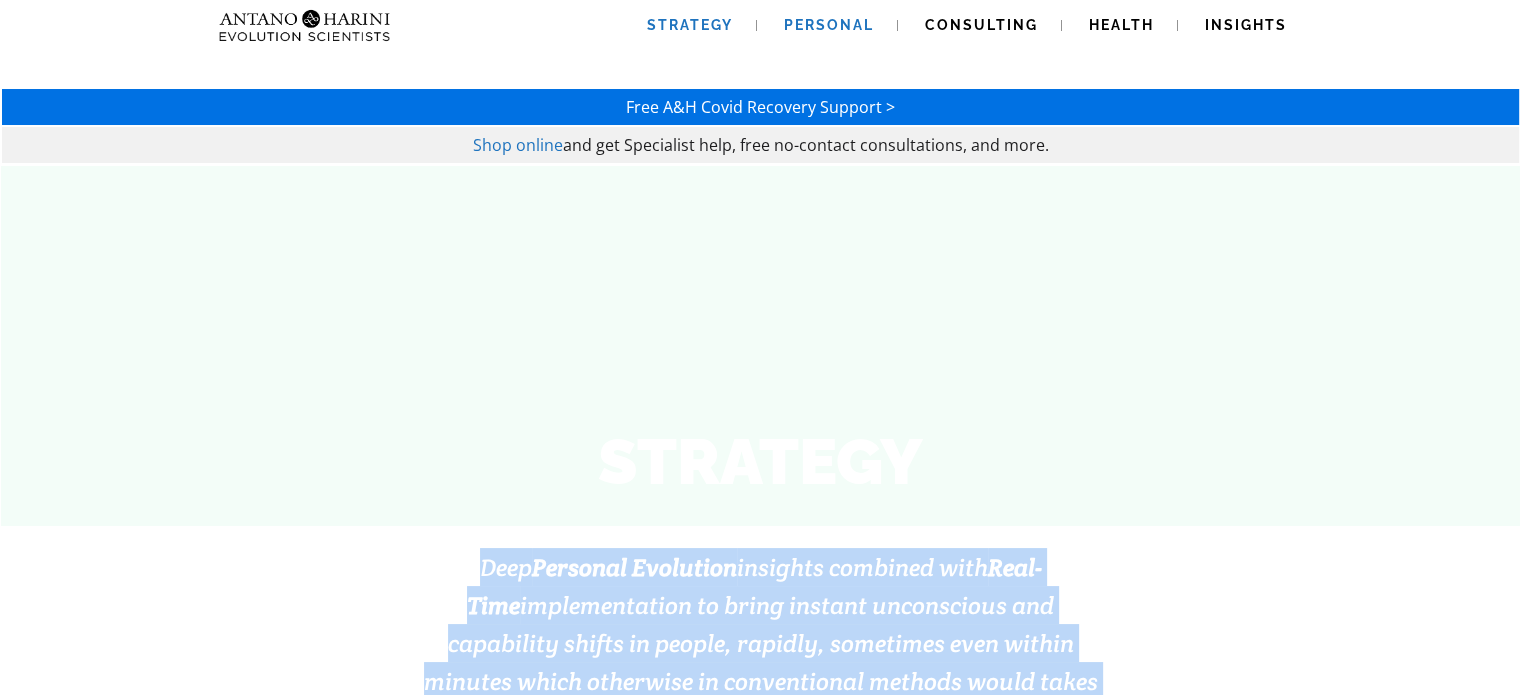 click on "Personal" at bounding box center [829, 25] 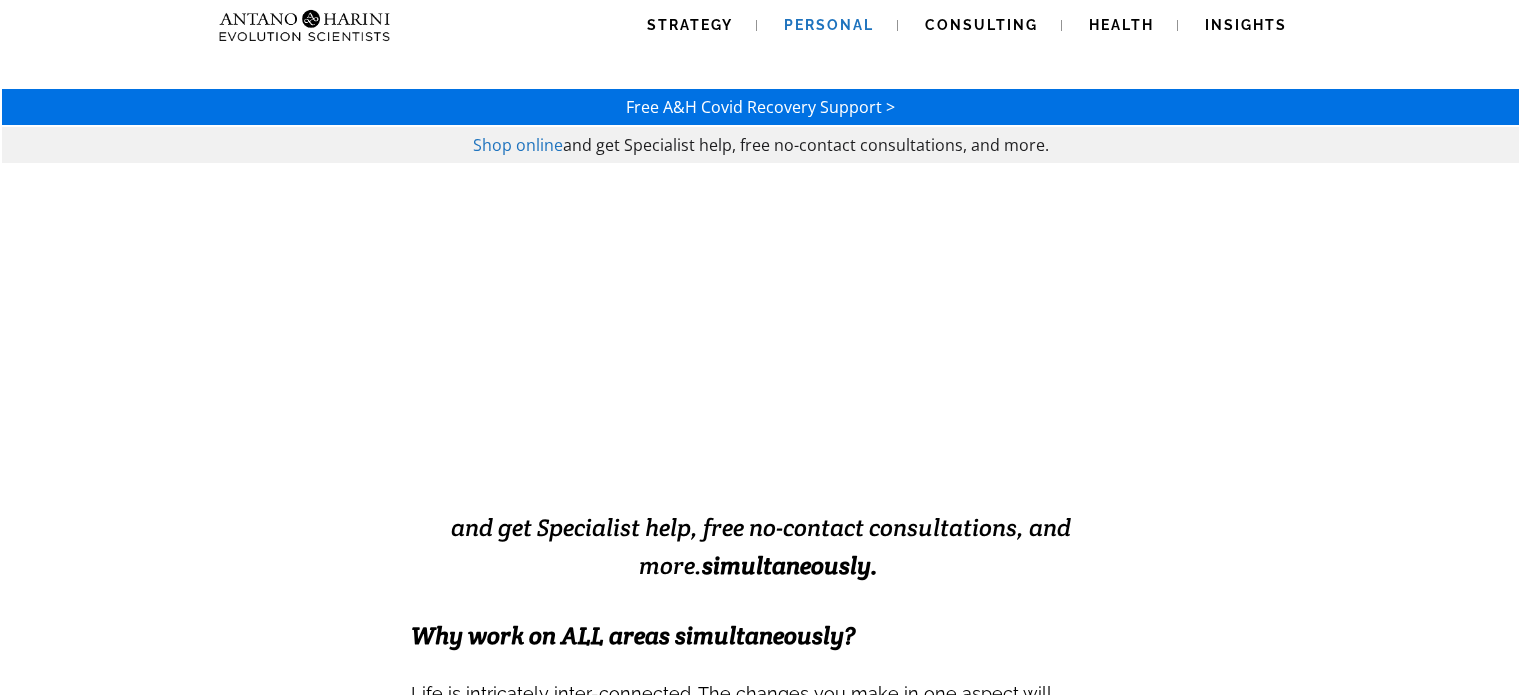 scroll, scrollTop: 0, scrollLeft: 0, axis: both 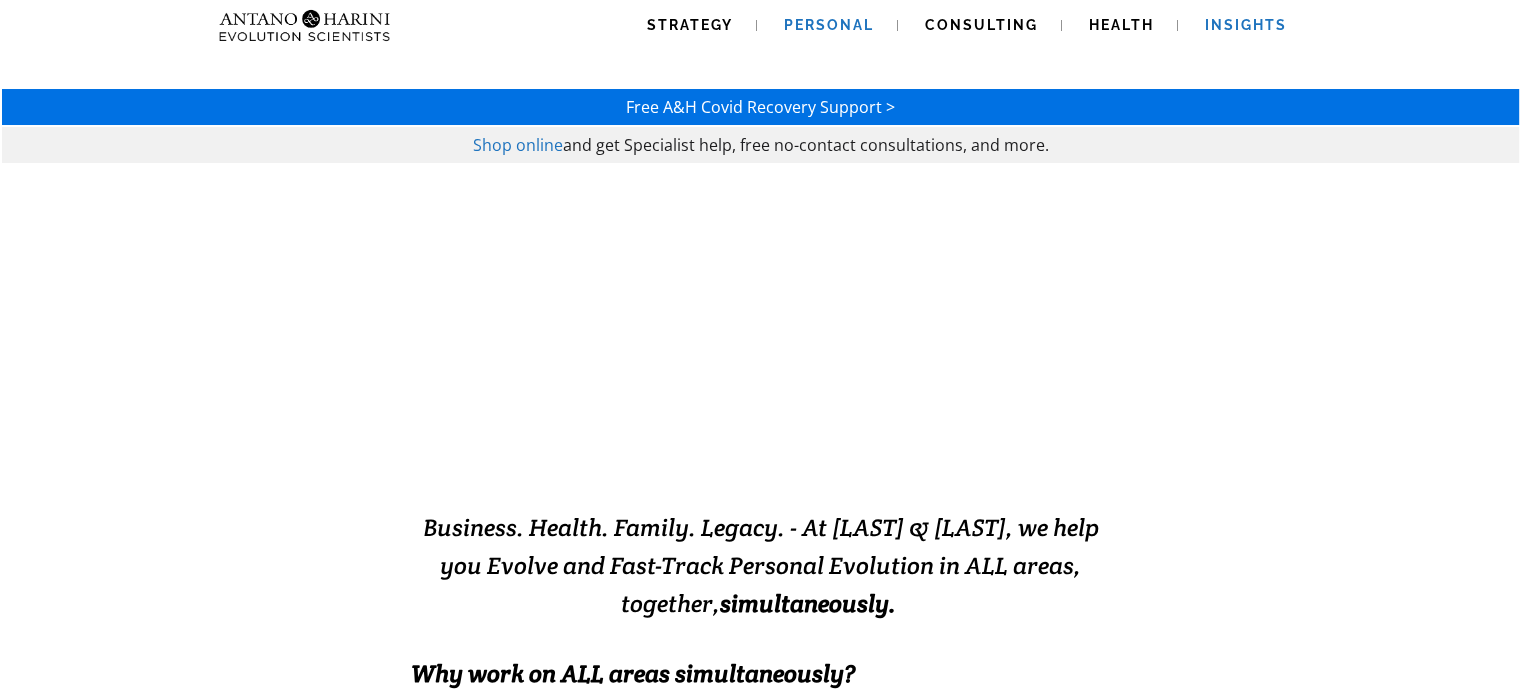 click on "Insights" at bounding box center (1246, 25) 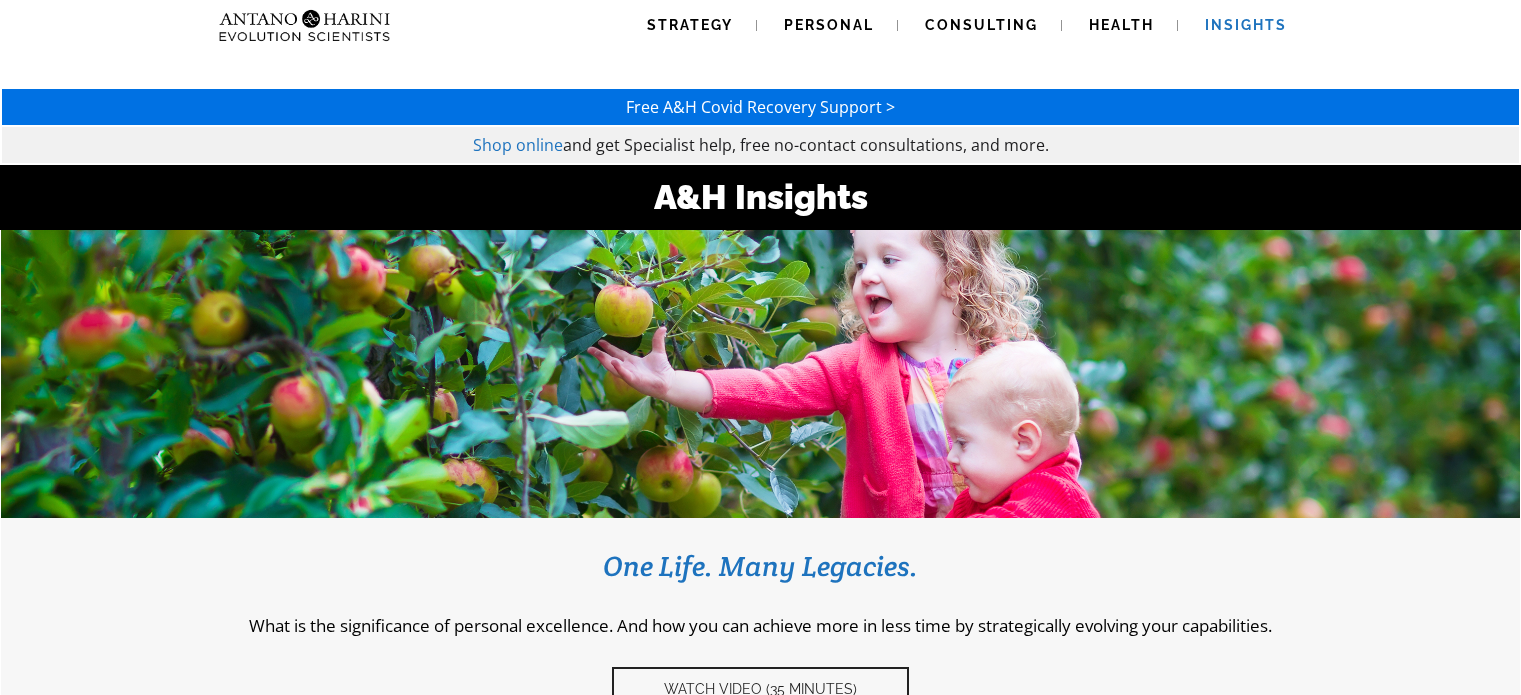 scroll, scrollTop: 377, scrollLeft: 0, axis: vertical 